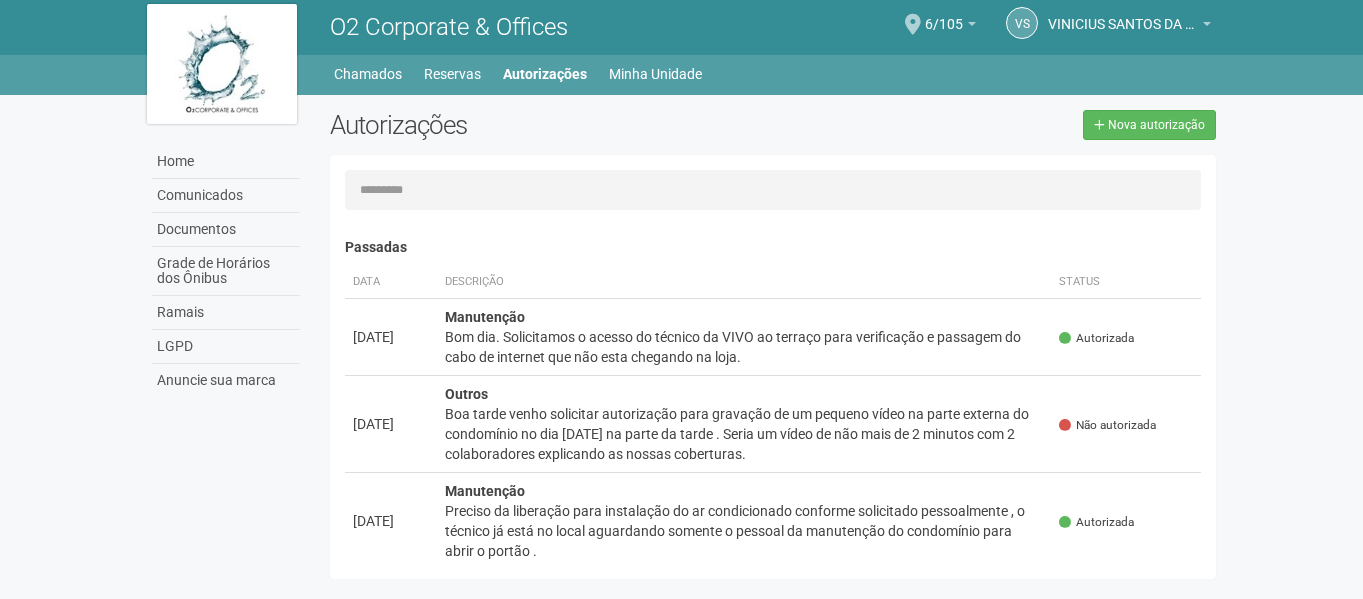 scroll, scrollTop: 0, scrollLeft: 0, axis: both 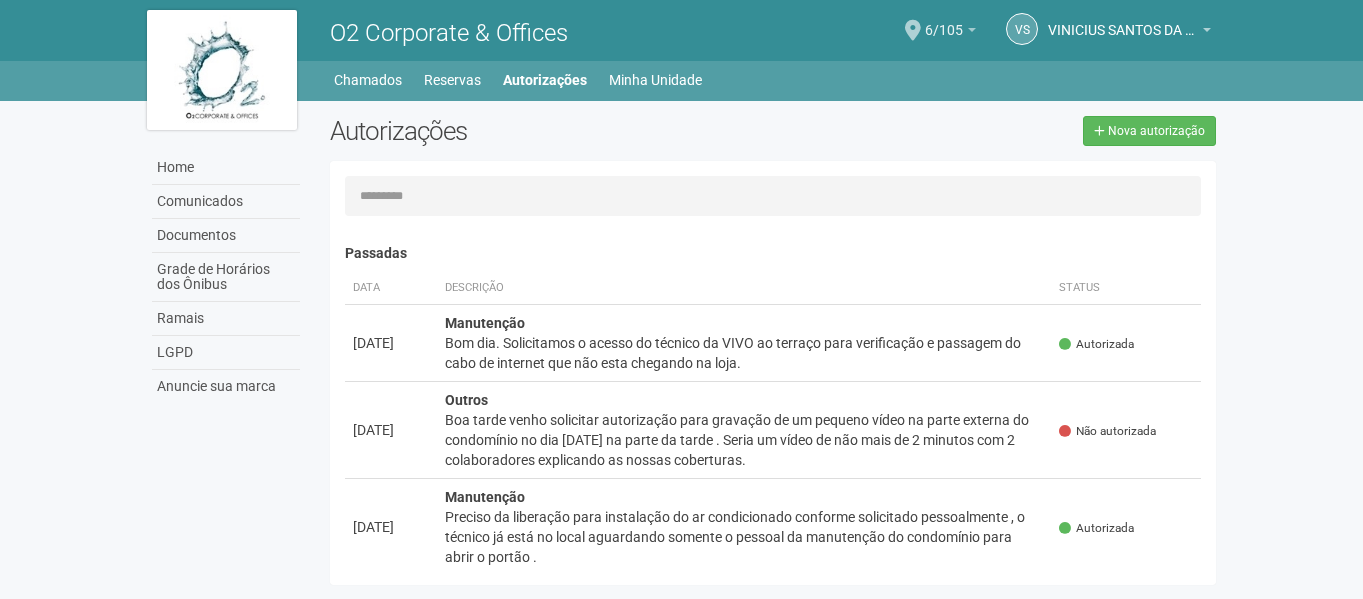 click on "6/105" at bounding box center [944, 20] 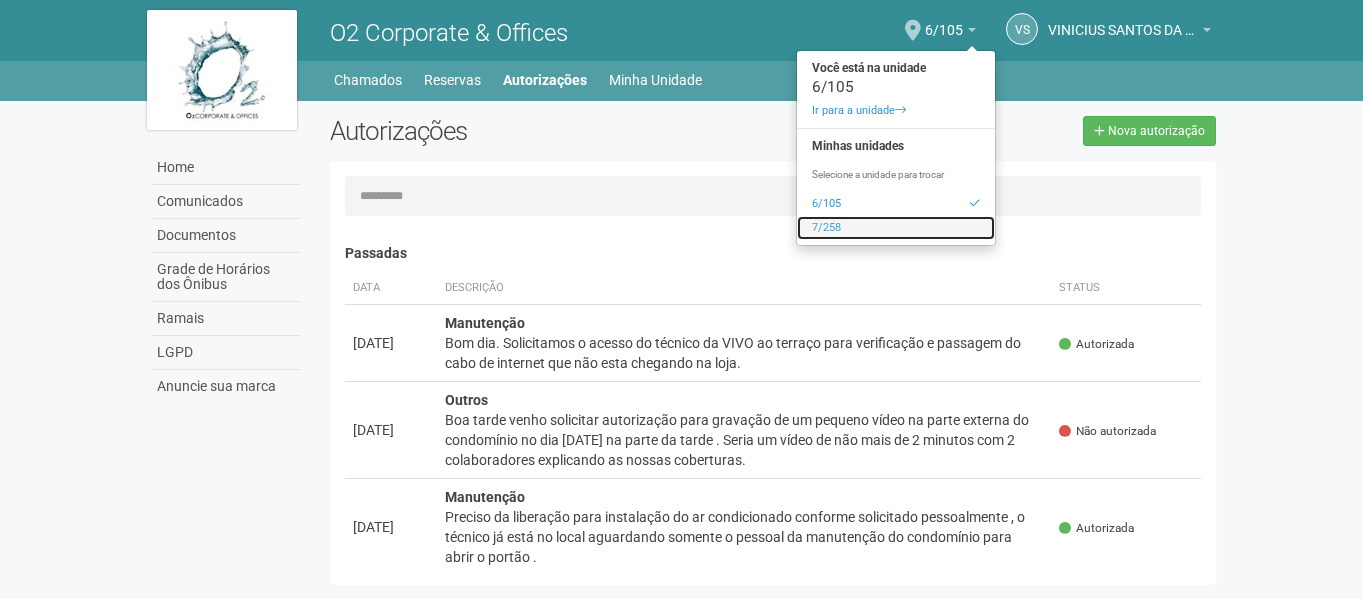 click on "7/258" at bounding box center [896, 228] 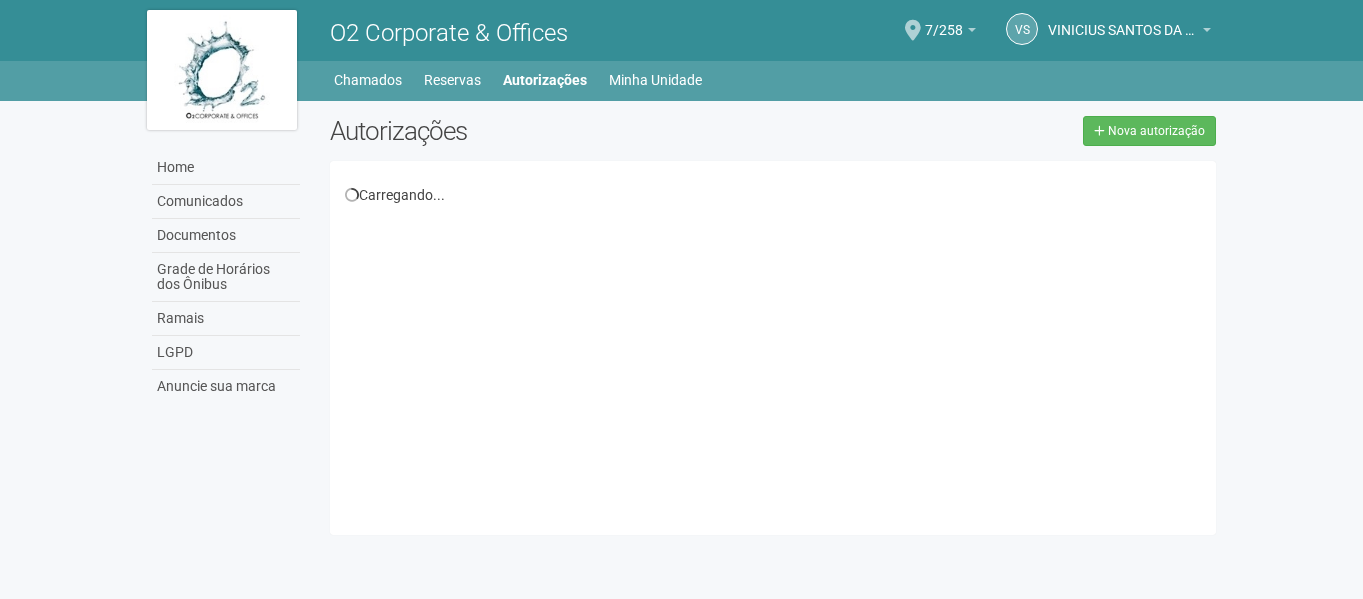 scroll, scrollTop: 0, scrollLeft: 0, axis: both 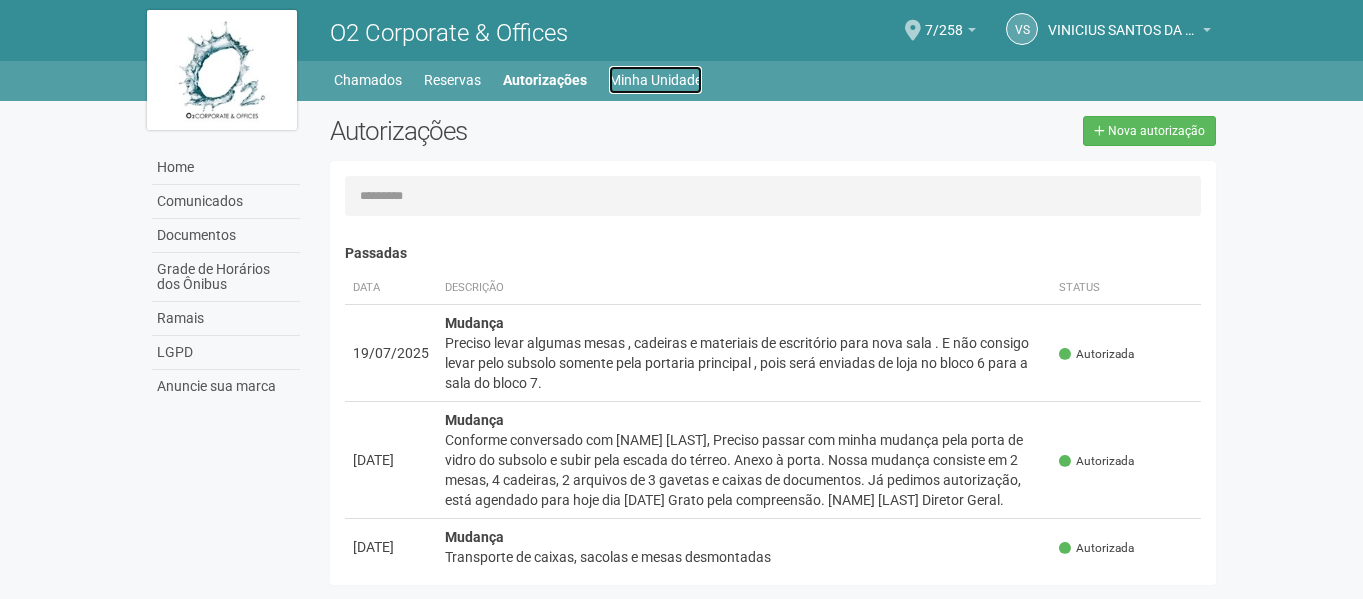 click on "Minha Unidade" at bounding box center (655, 80) 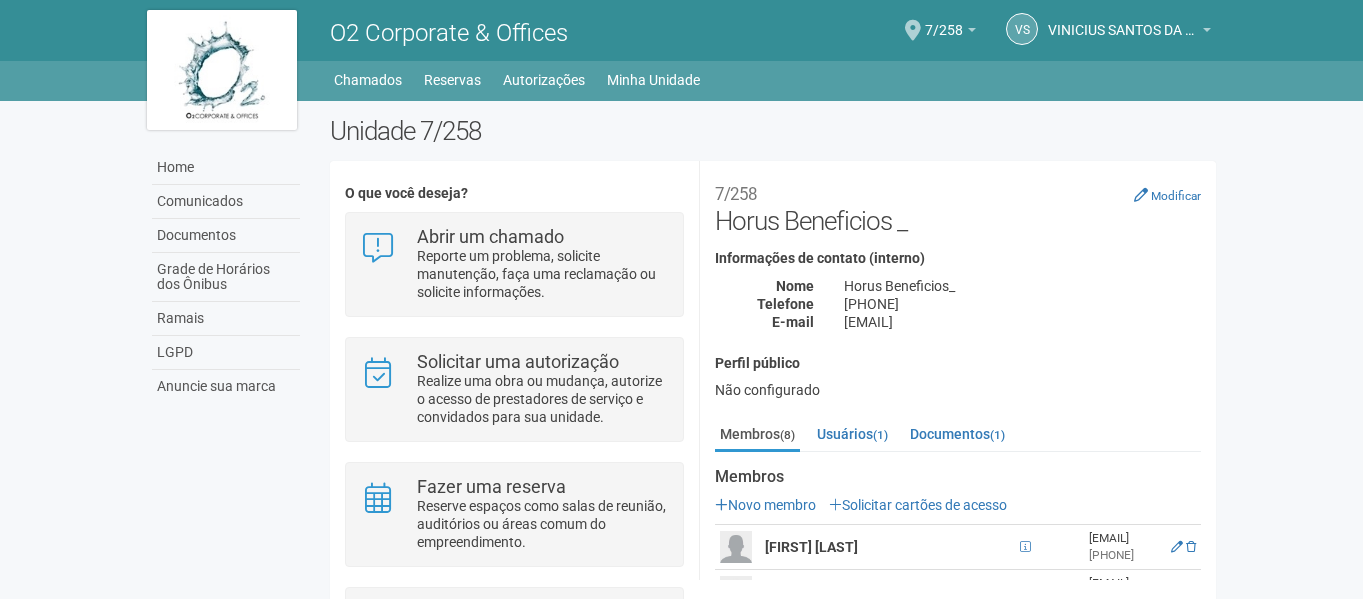 scroll, scrollTop: 0, scrollLeft: 0, axis: both 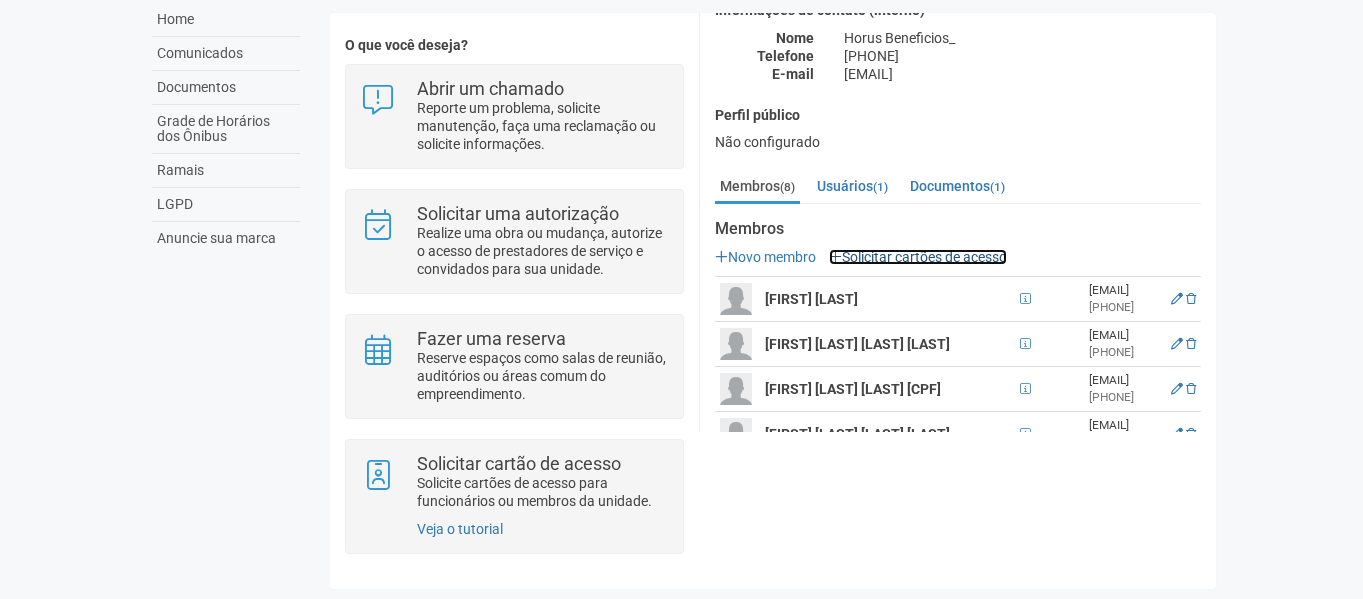 click on "Solicitar cartões de acesso" at bounding box center [918, 257] 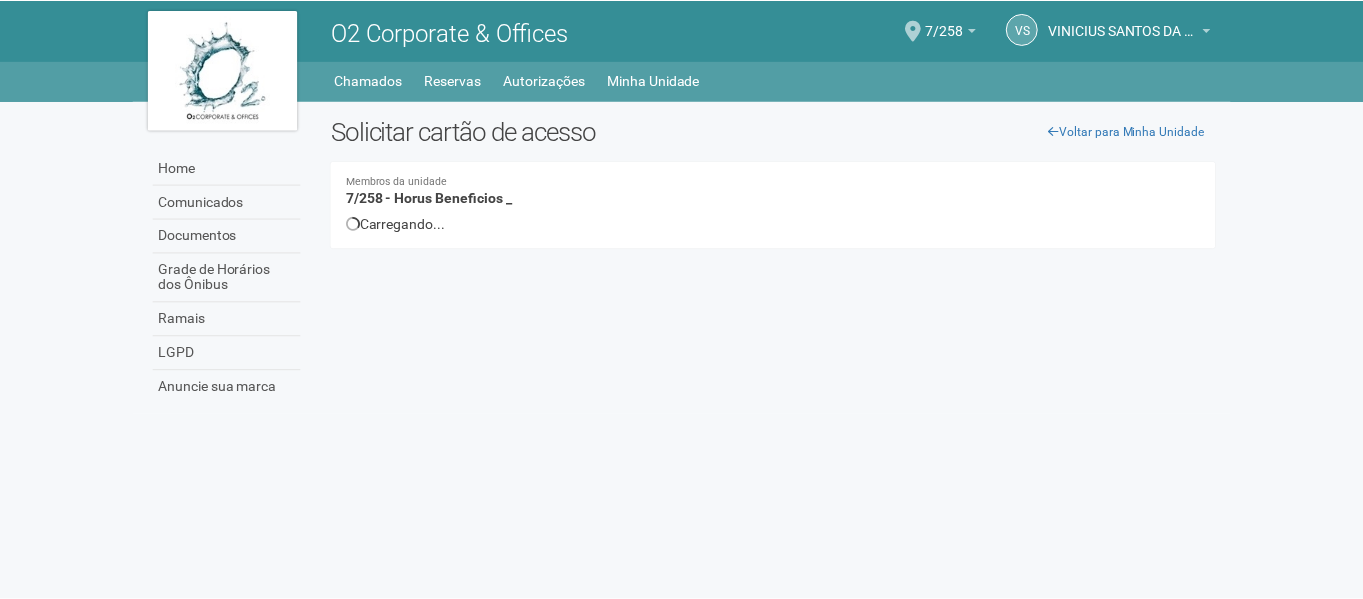 scroll, scrollTop: 0, scrollLeft: 0, axis: both 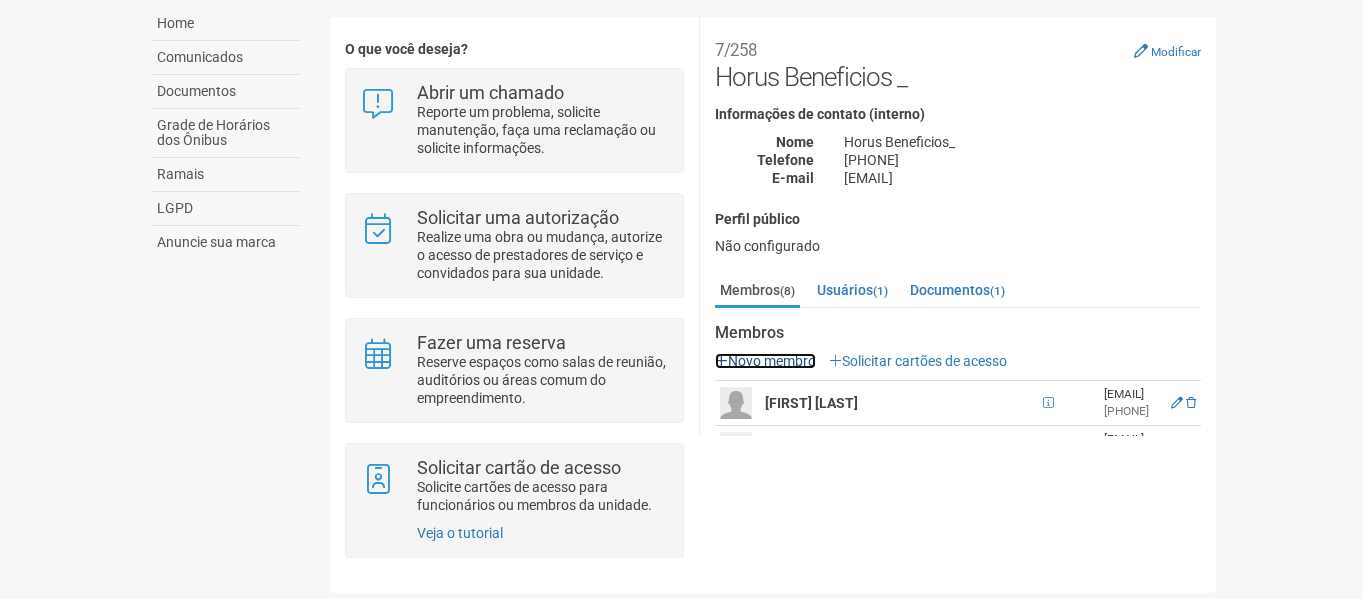 click on "Novo membro" at bounding box center (765, 361) 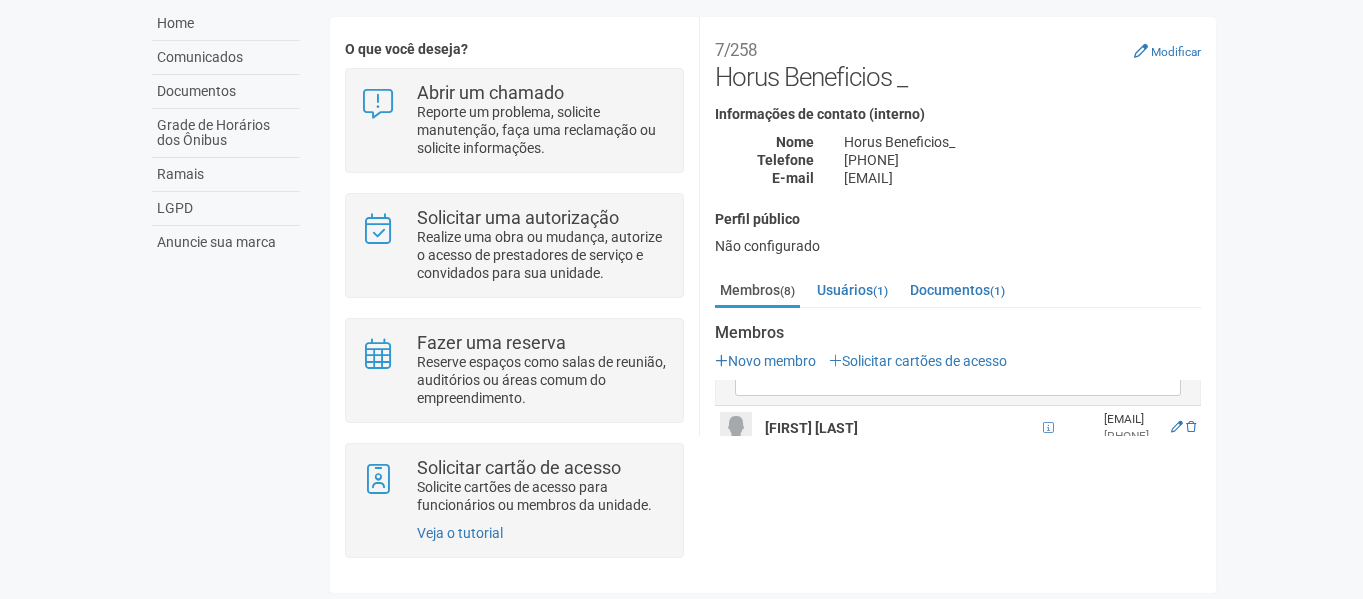 scroll, scrollTop: 0, scrollLeft: 0, axis: both 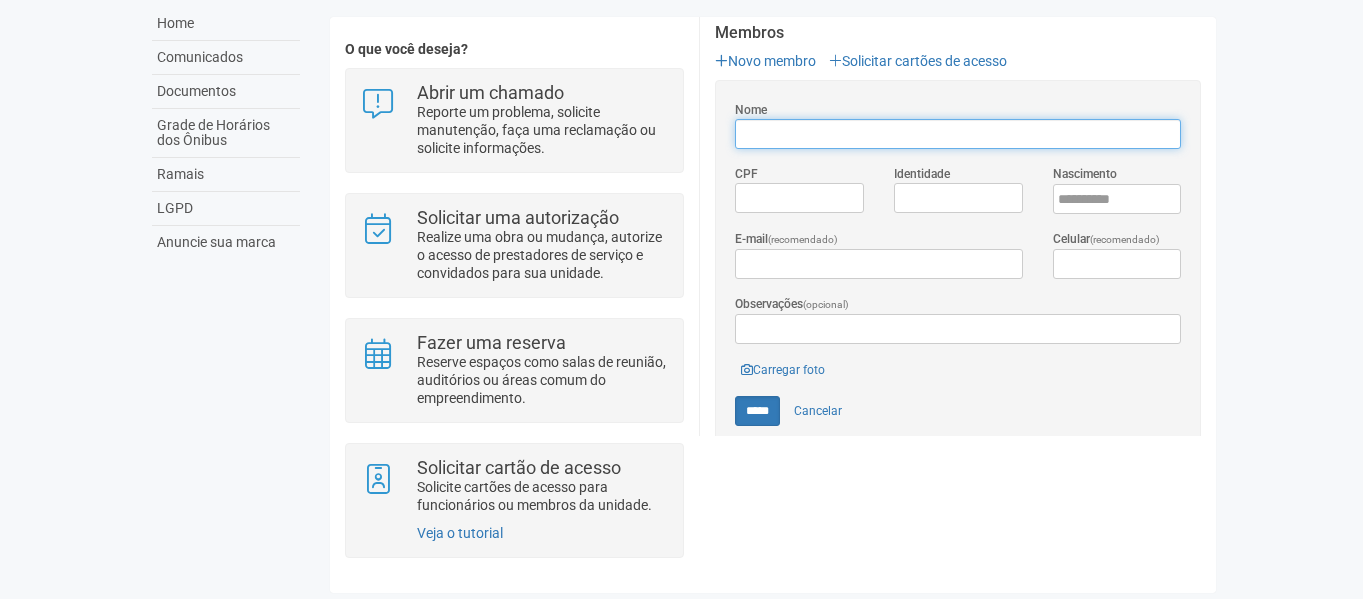paste on "**********" 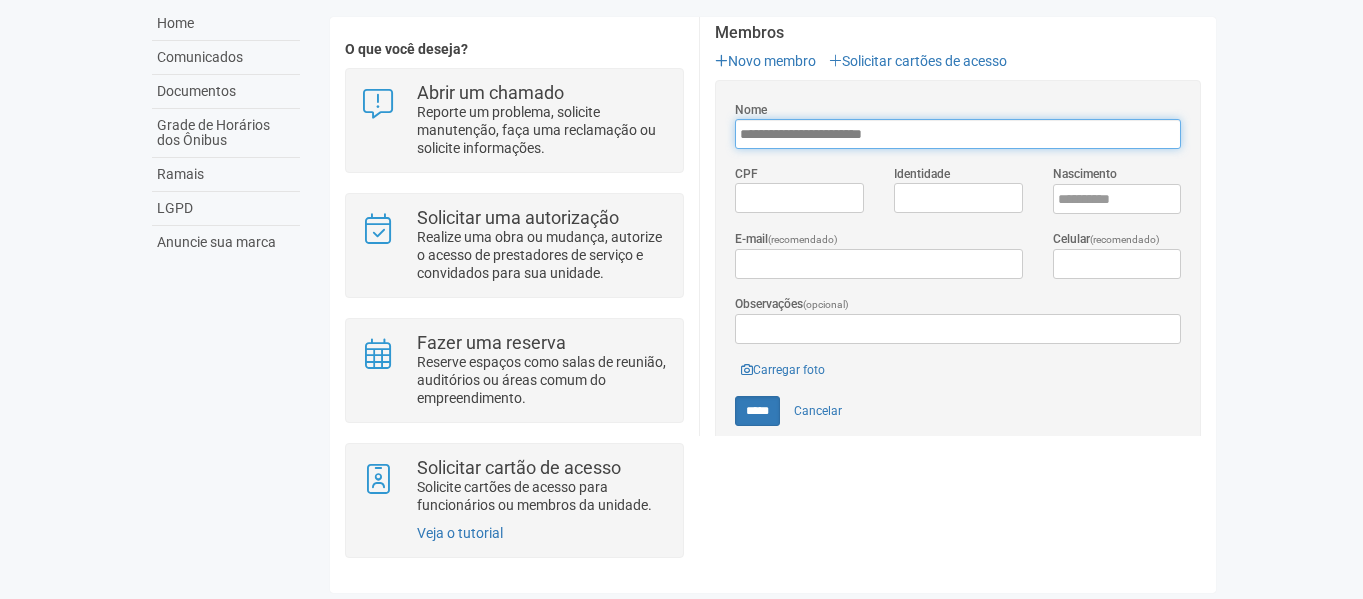 click on "**********" at bounding box center [958, 134] 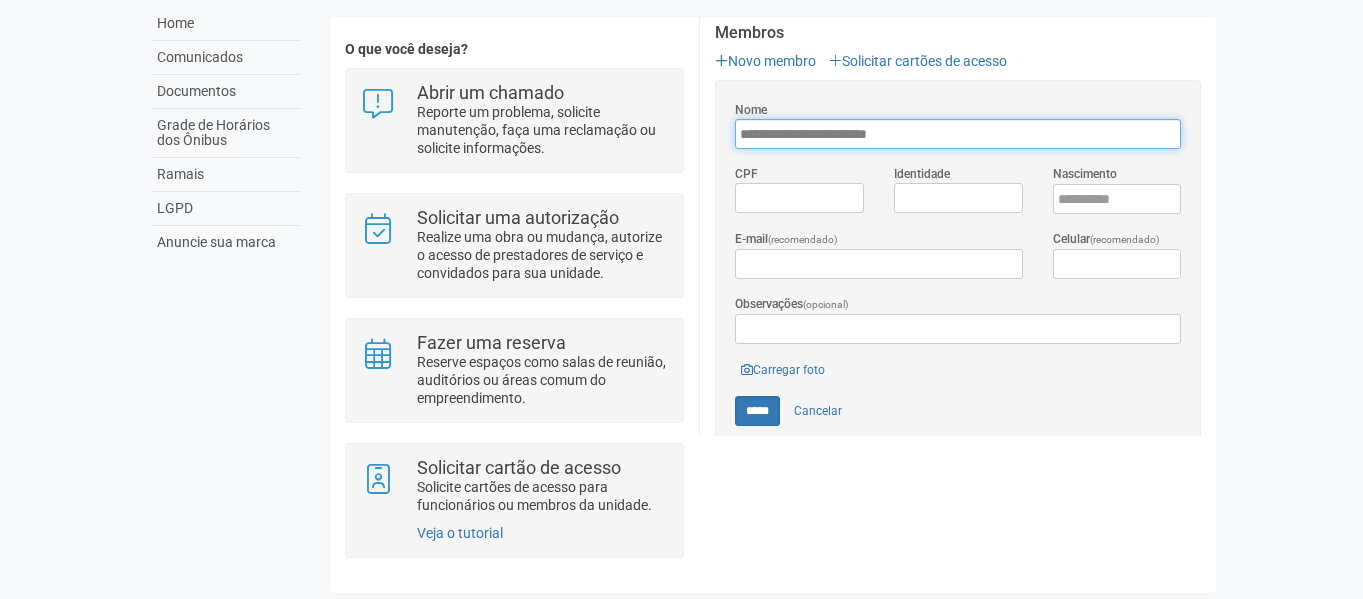 paste on "**********" 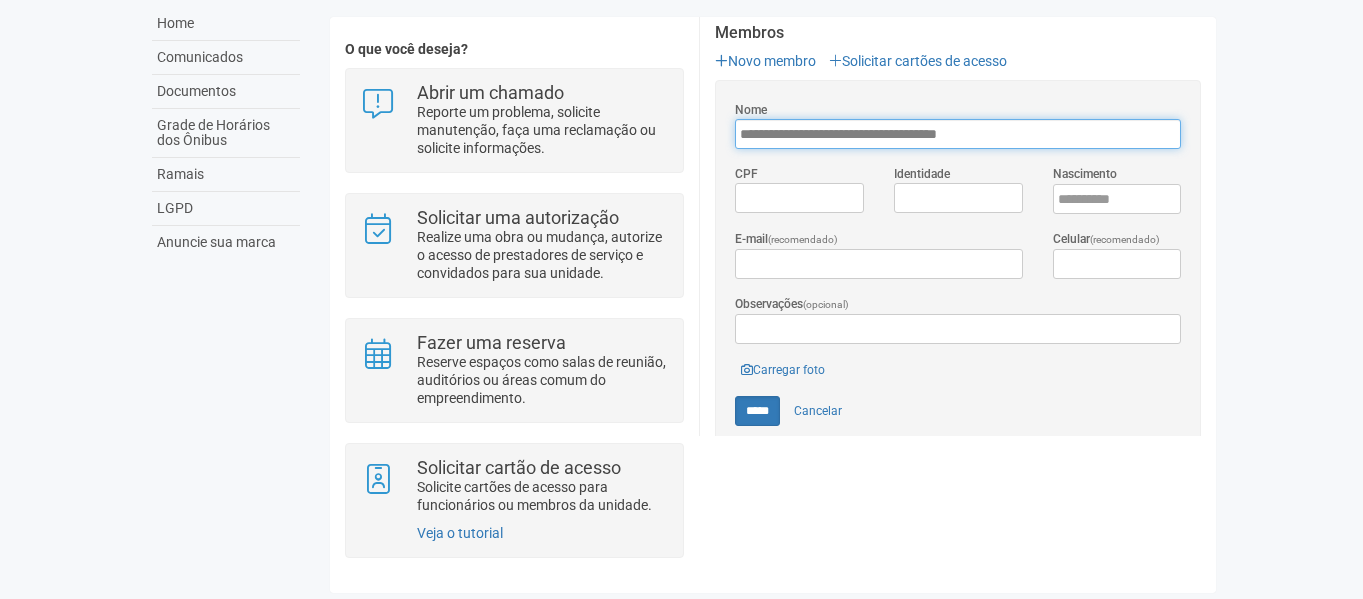 type on "**********" 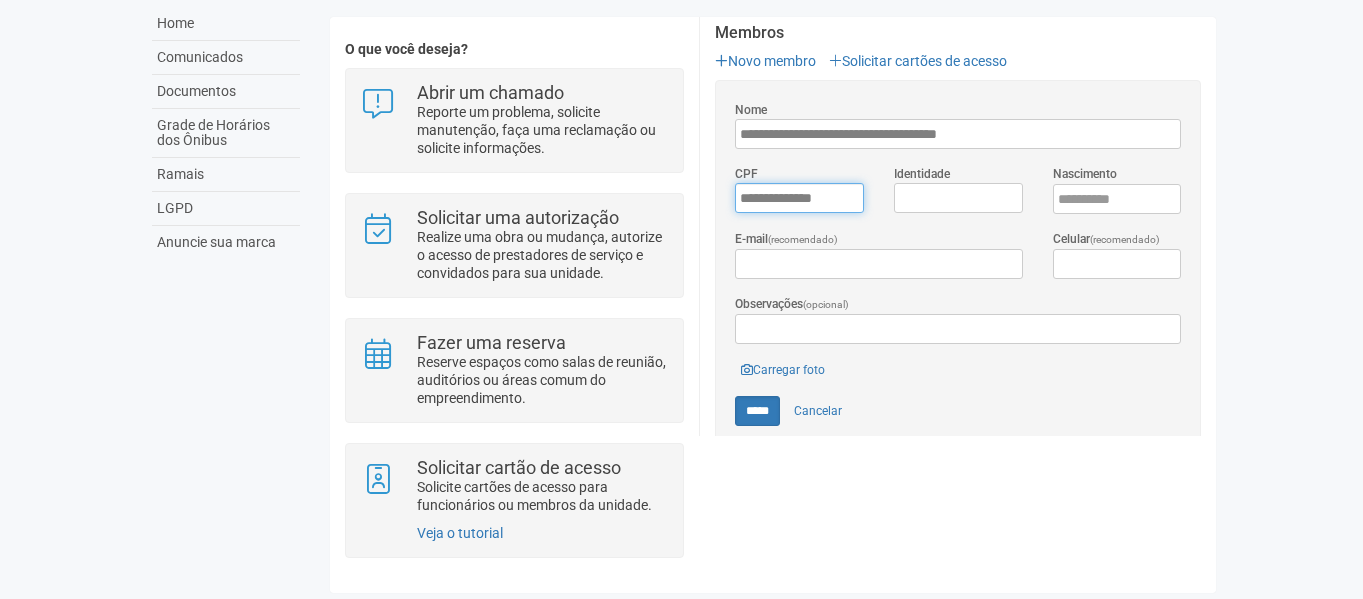 click on "*********" at bounding box center (799, 198) 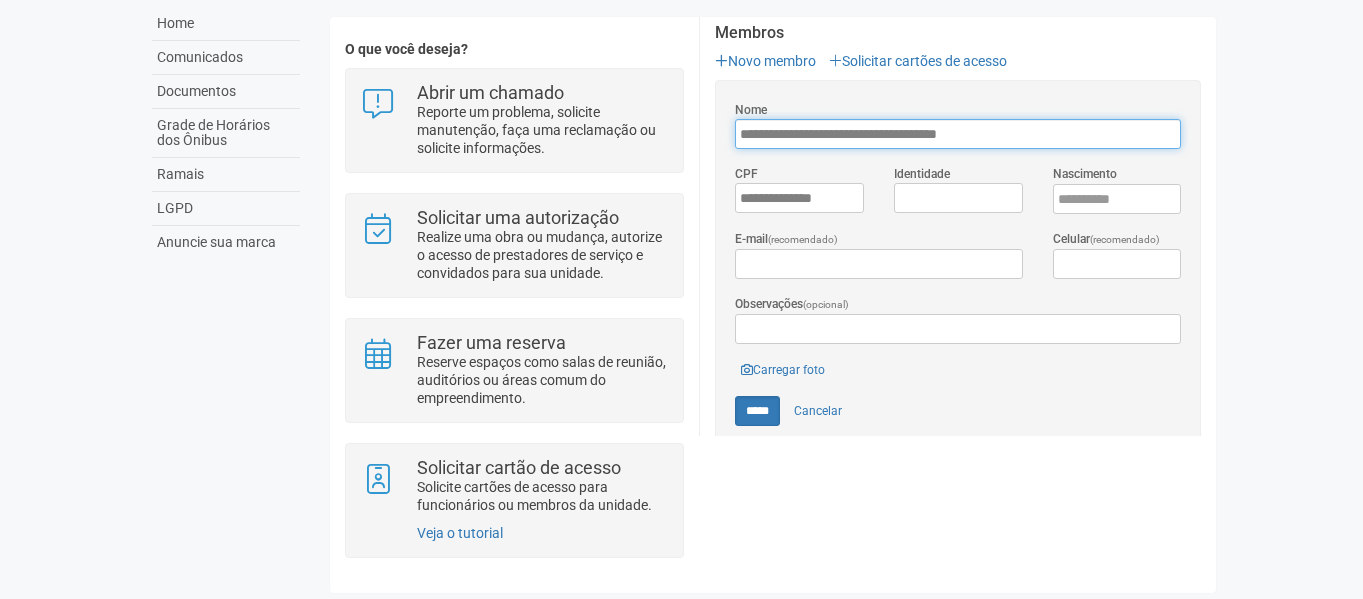 drag, startPoint x: 1007, startPoint y: 130, endPoint x: 892, endPoint y: 136, distance: 115.15642 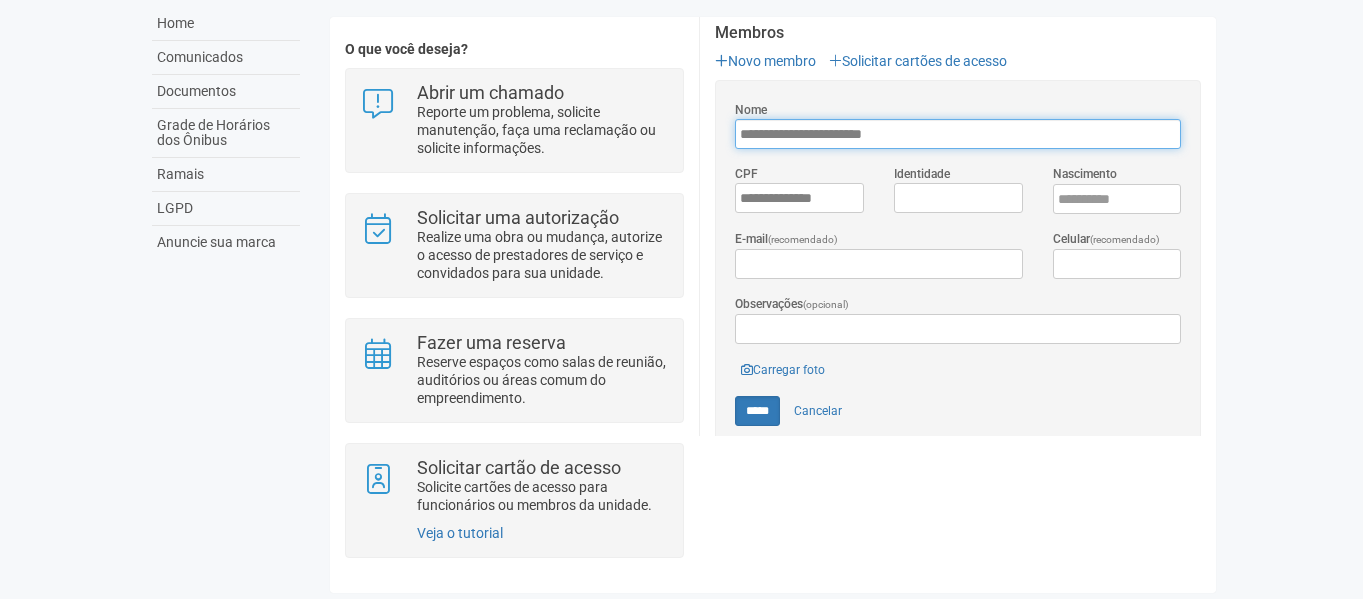 type on "**********" 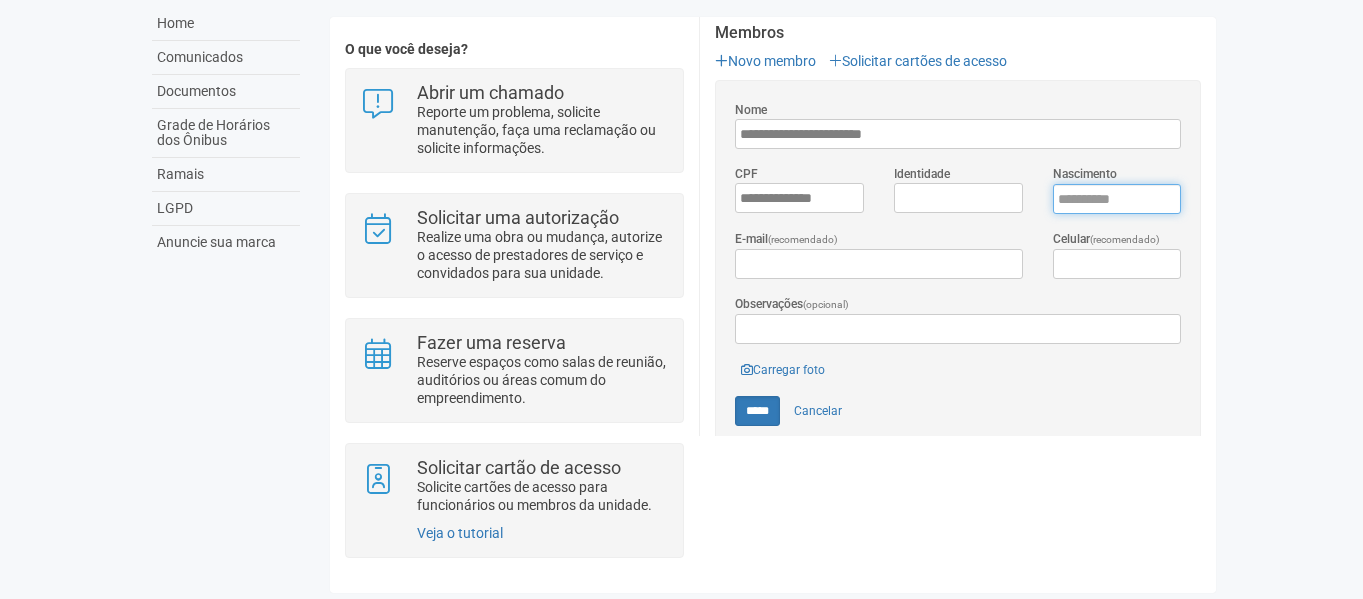 type on "****" 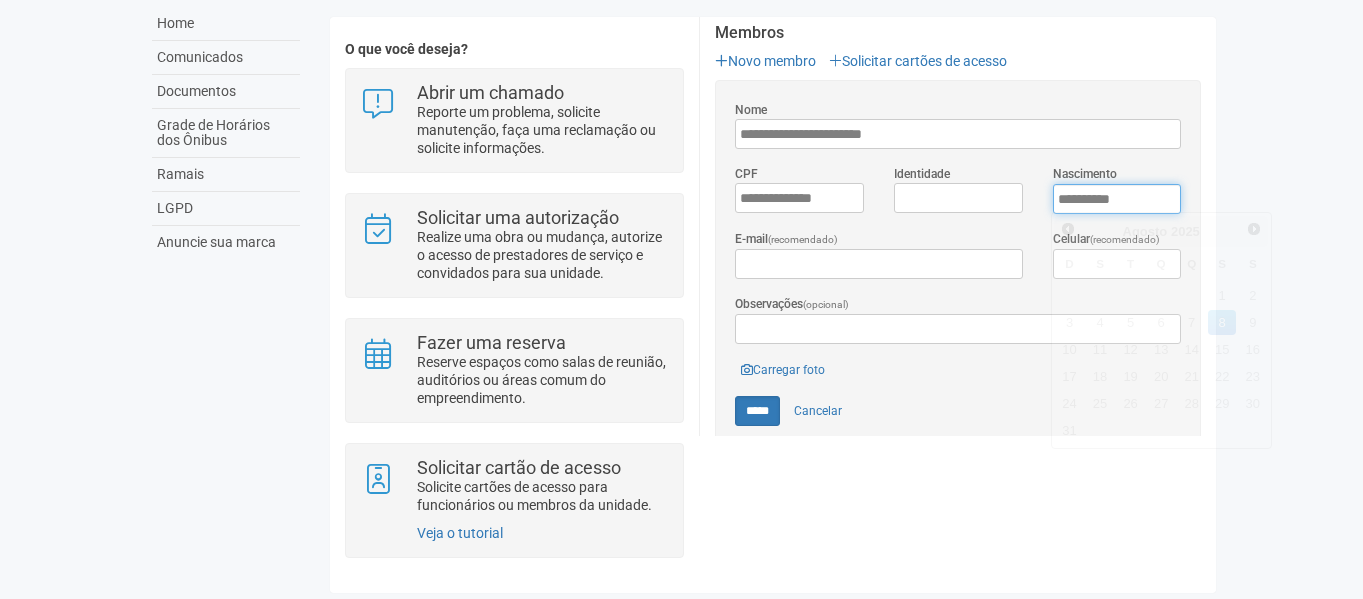 click on "****" at bounding box center (1117, 199) 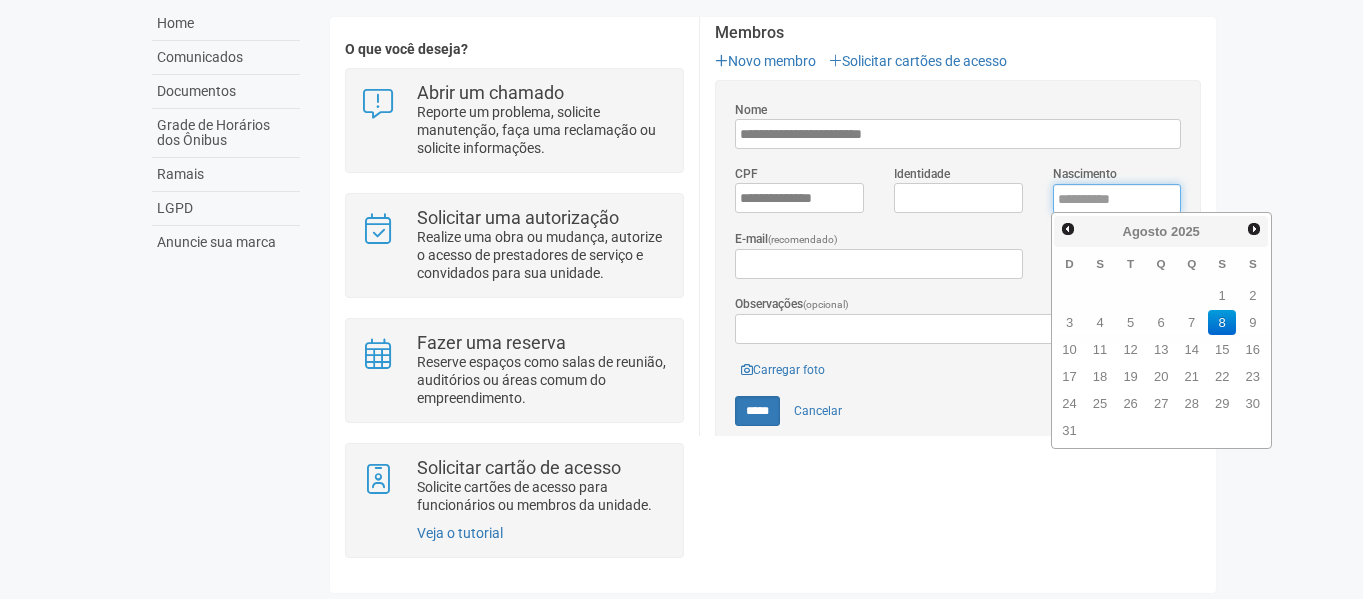 type on "****" 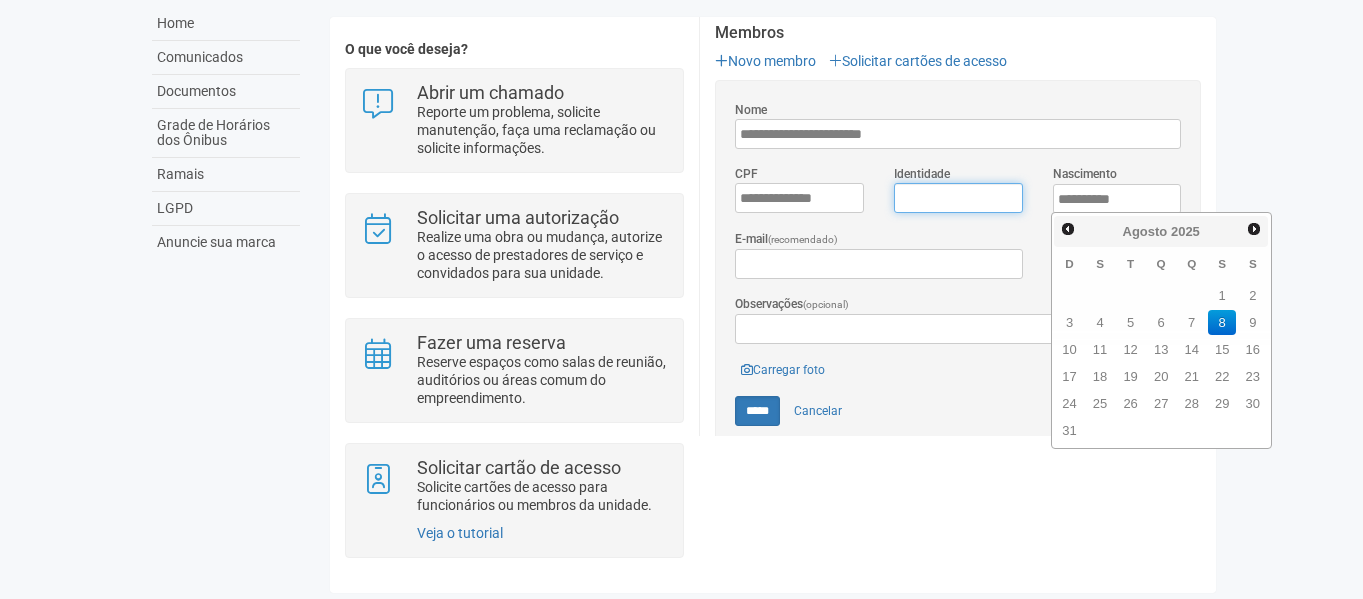 type 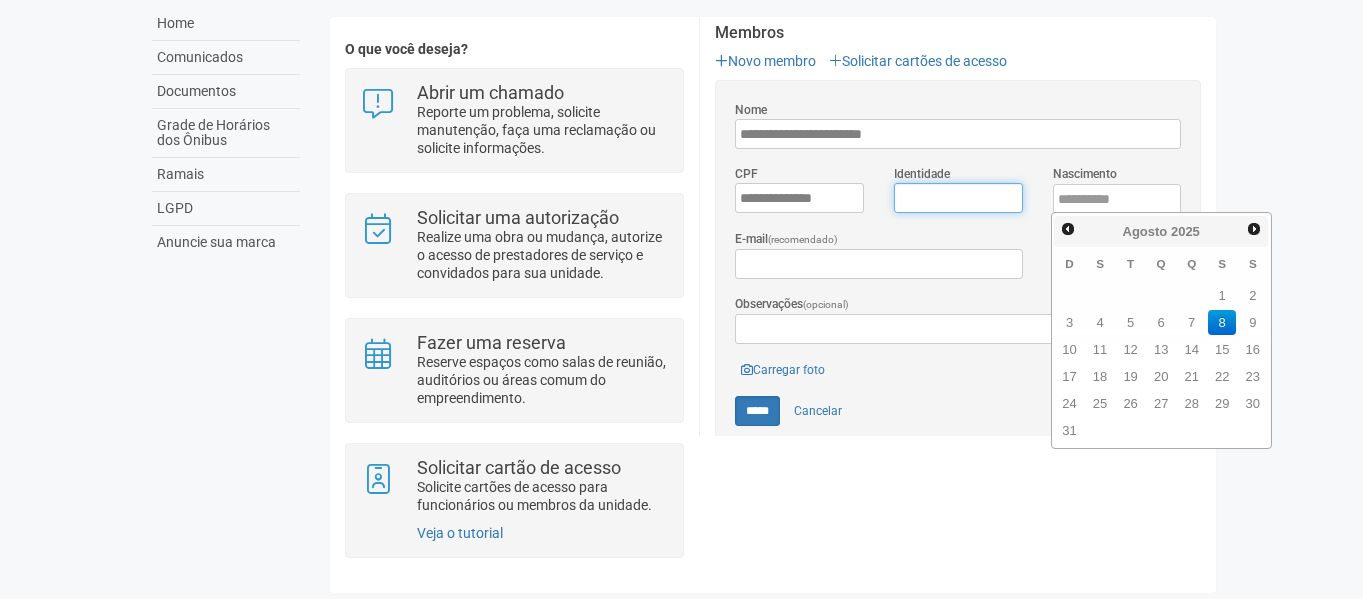 click on "Identidade" at bounding box center [958, 198] 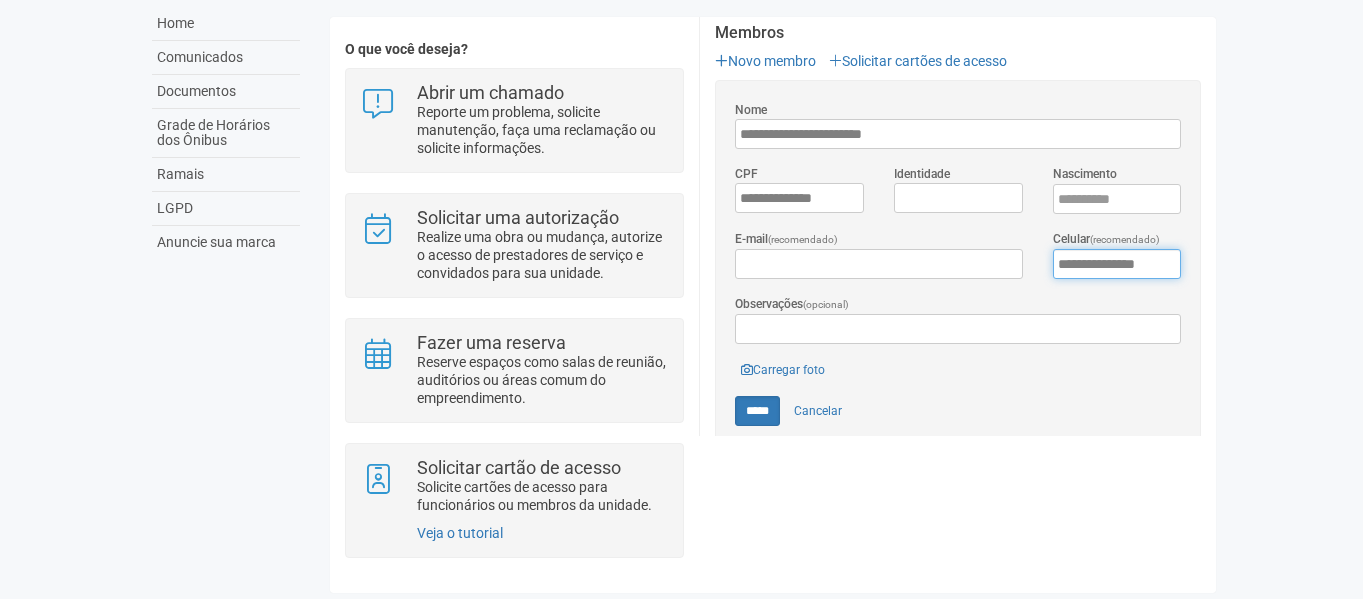 click on "**********" at bounding box center [1117, 264] 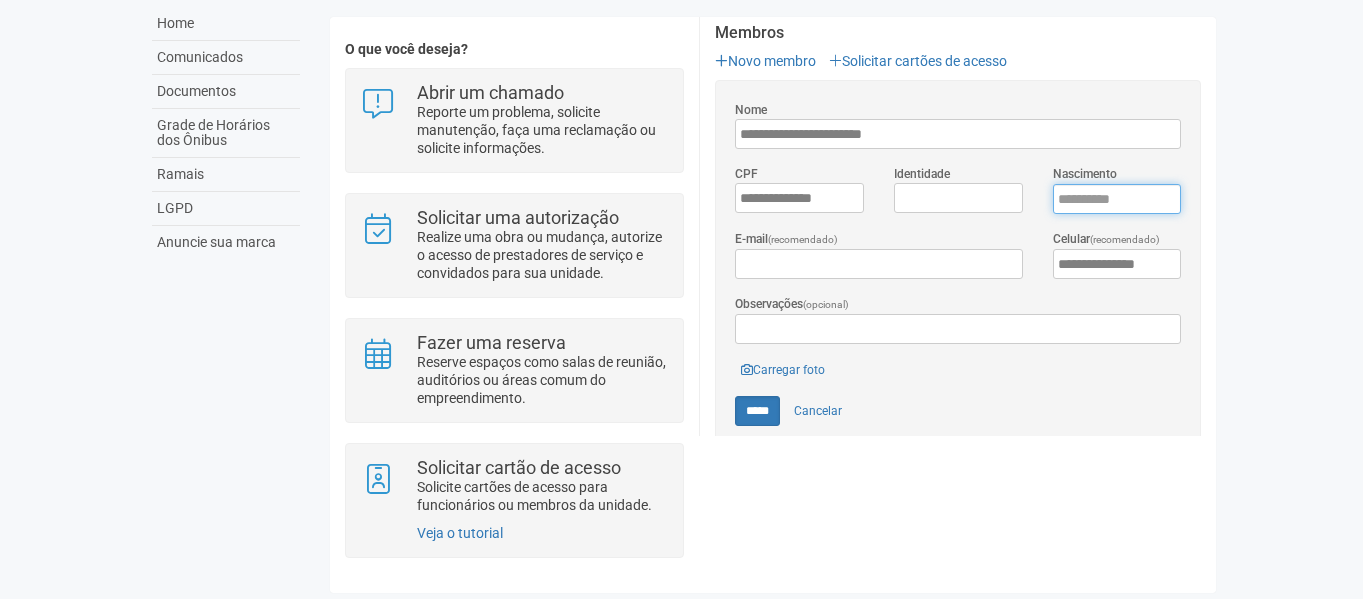 type on "****" 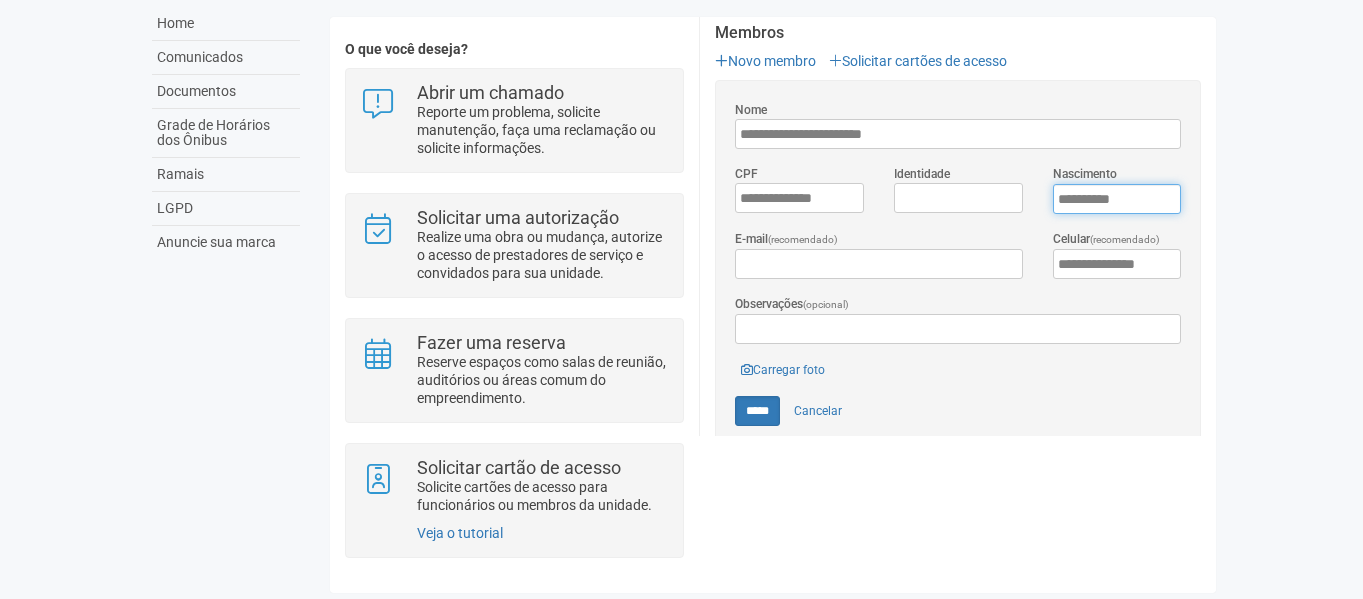 click on "****" at bounding box center [1117, 199] 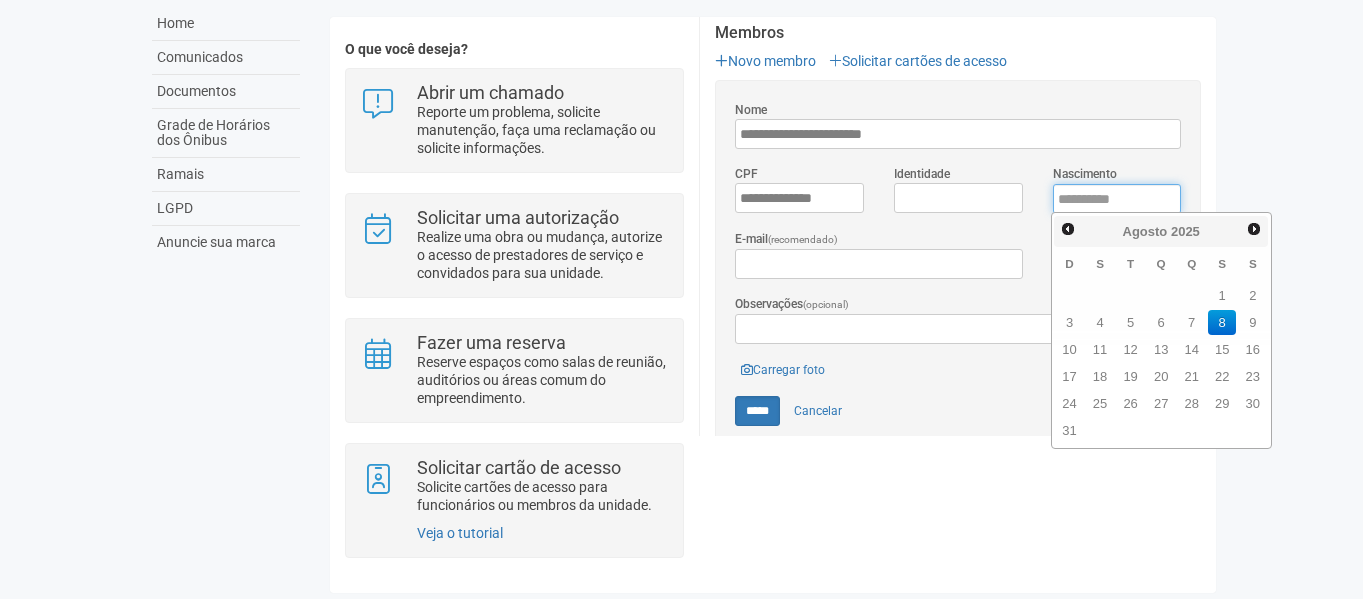 type on "****" 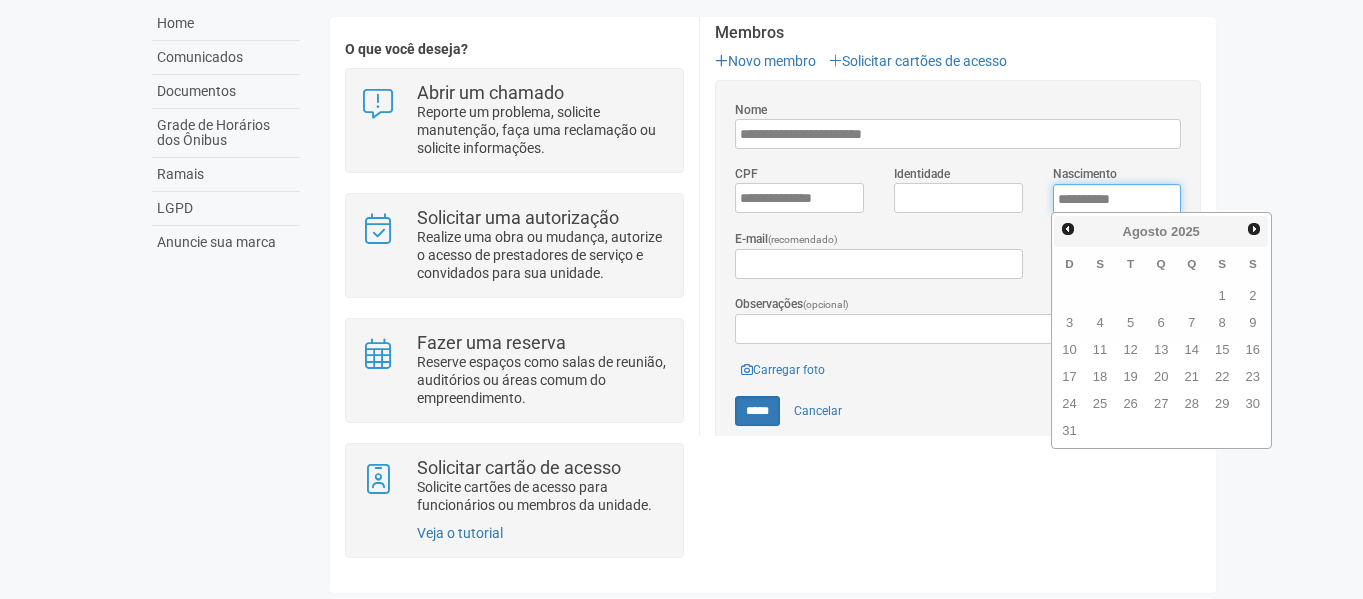 click on "****" at bounding box center (1117, 199) 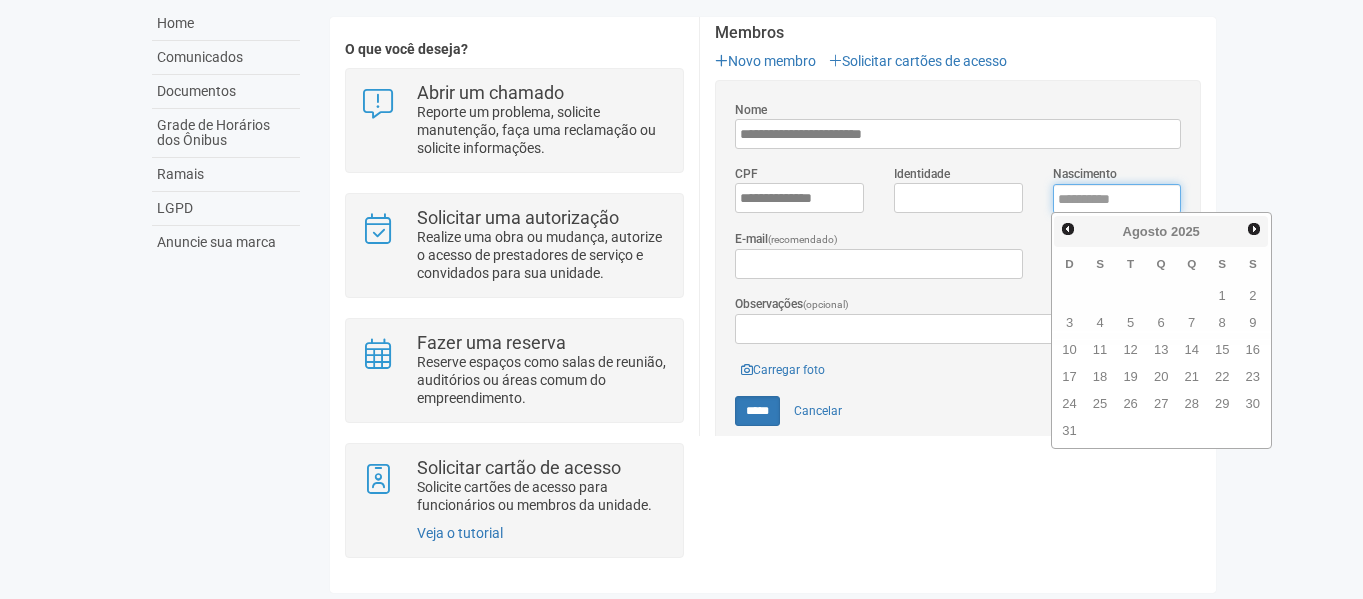 type on "****" 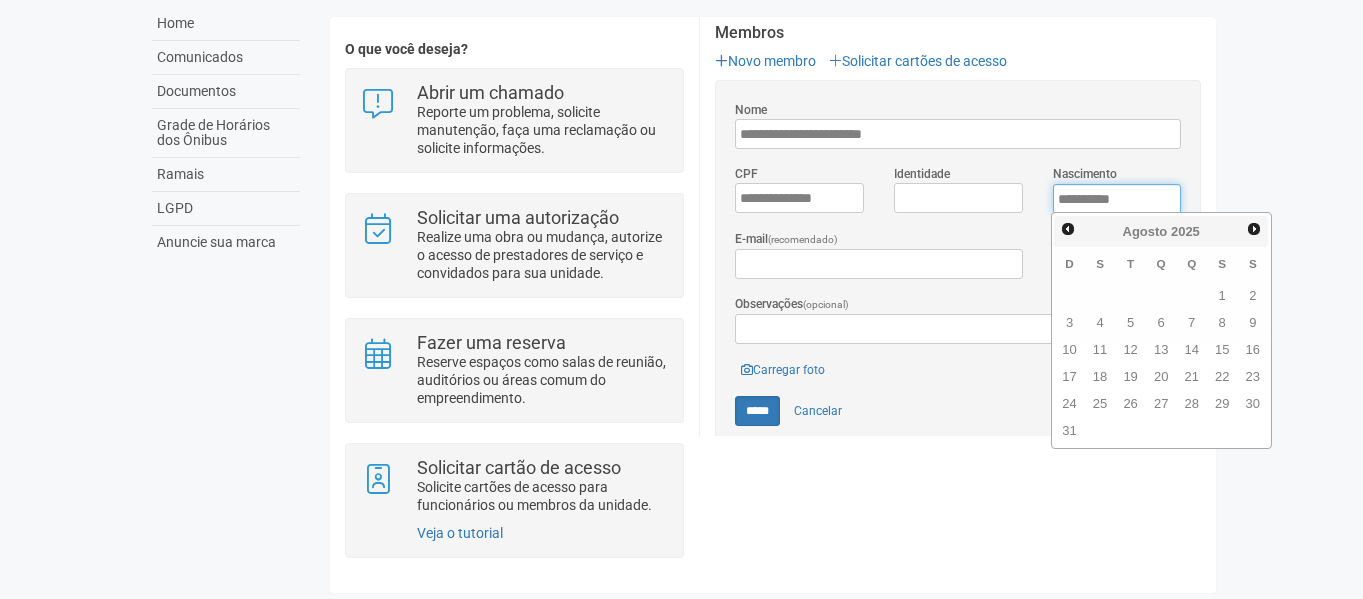 type on "******" 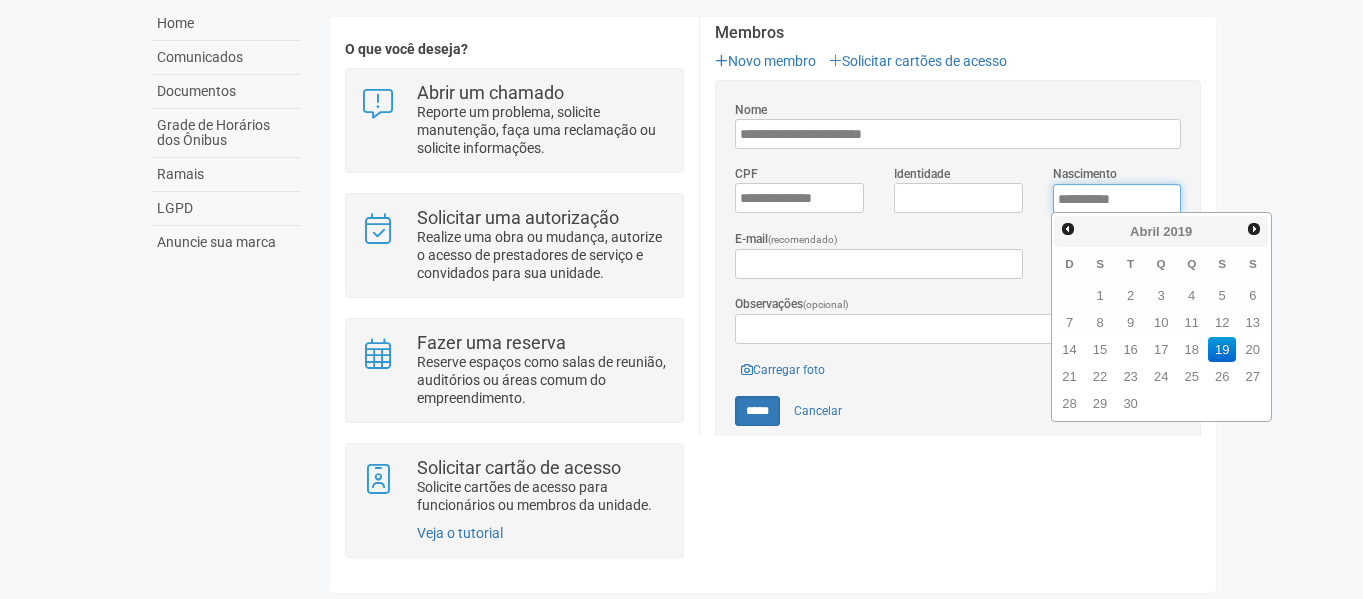 type on "**********" 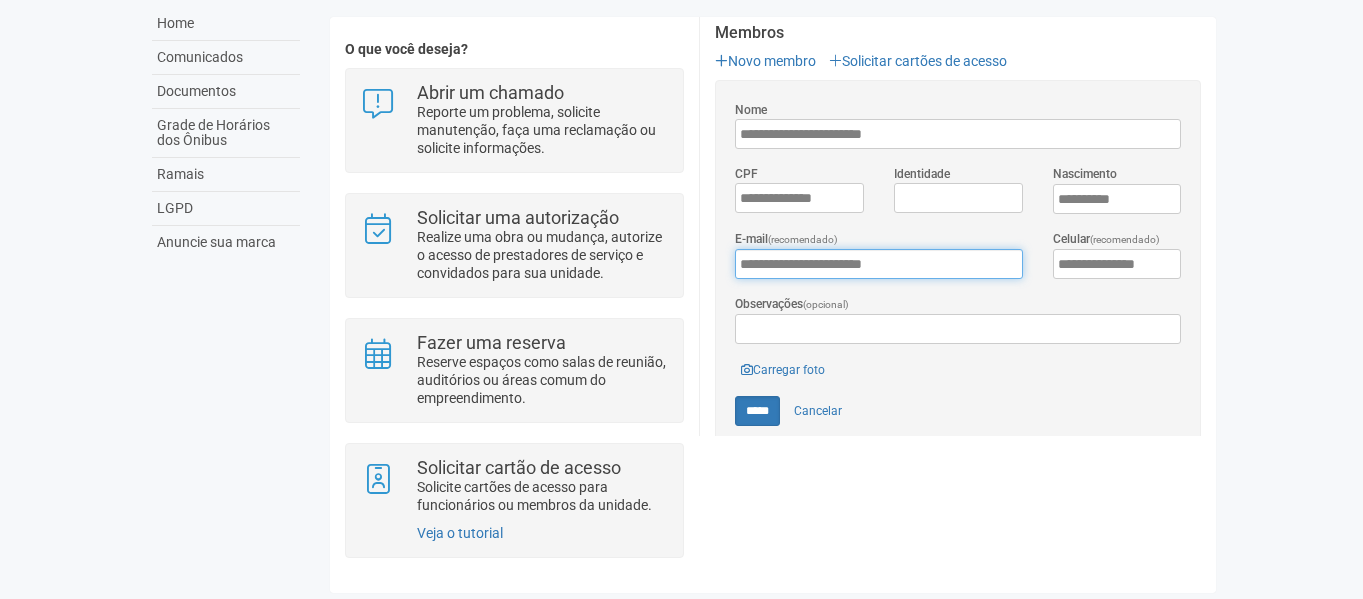 type on "**********" 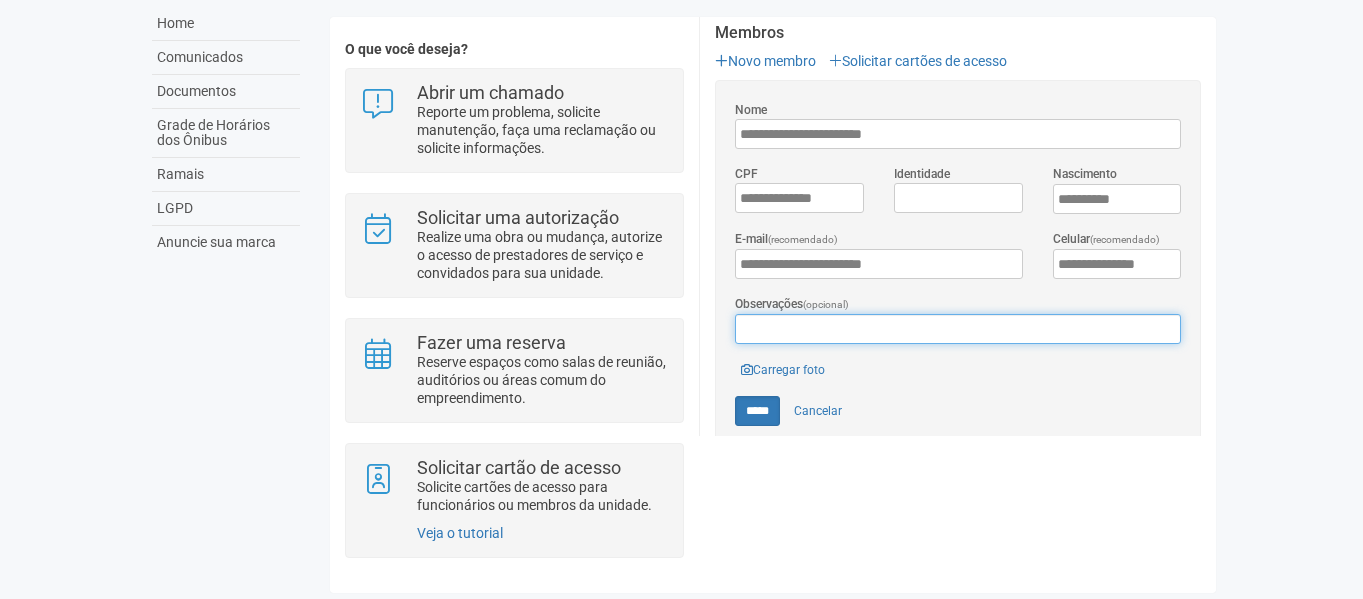 click on "Observações  (opcional)" at bounding box center (958, 329) 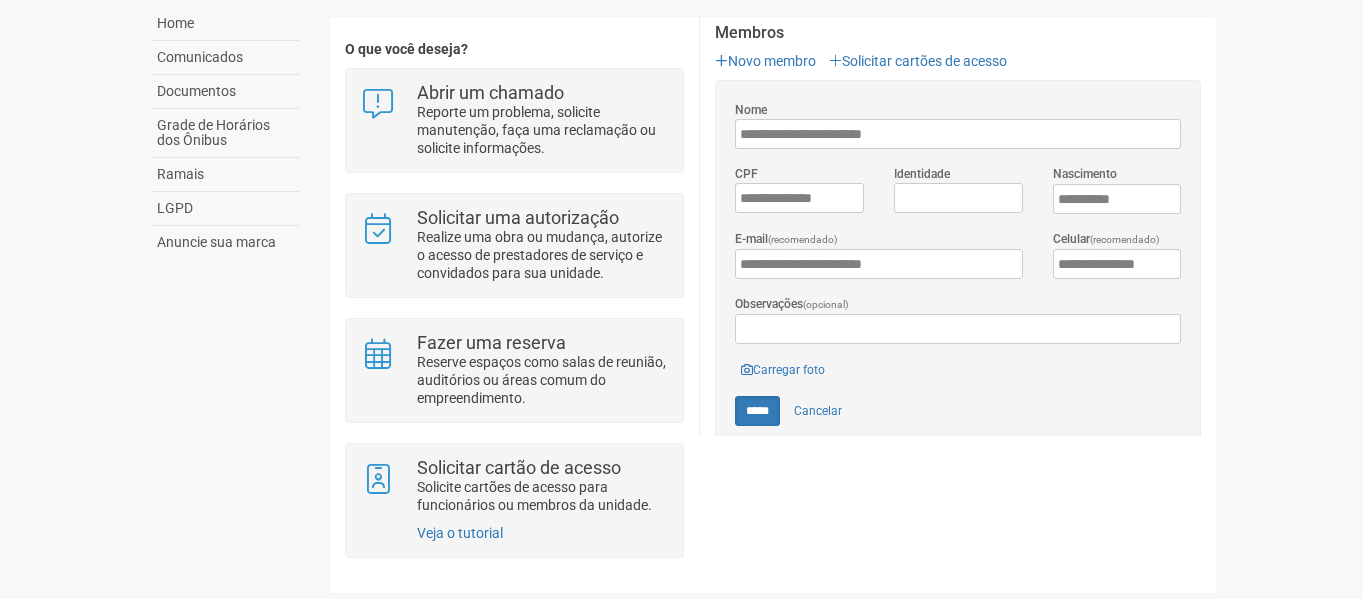 click on "Unidade [NUMBER]/[NUMBER]
O que você deseja?
Abrir um chamado
Reporte um problema, solicite manutenção, faça uma reclamação ou solicite informações.
Solicitar uma autorização
Realize uma obra ou mudança, autorize o acesso de prestadores de serviço e convidados para sua unidade.
Fazer uma reserva
Reserve espaços como salas de reunião, auditórios ou áreas comum do empreendimento.
Solicitar cartão de acesso
Solicite cartões de acesso para funcionários ou membros da unidade.
[NUMBER]/[NUMBER]
Informações de contato (interno)" at bounding box center [773, 287] 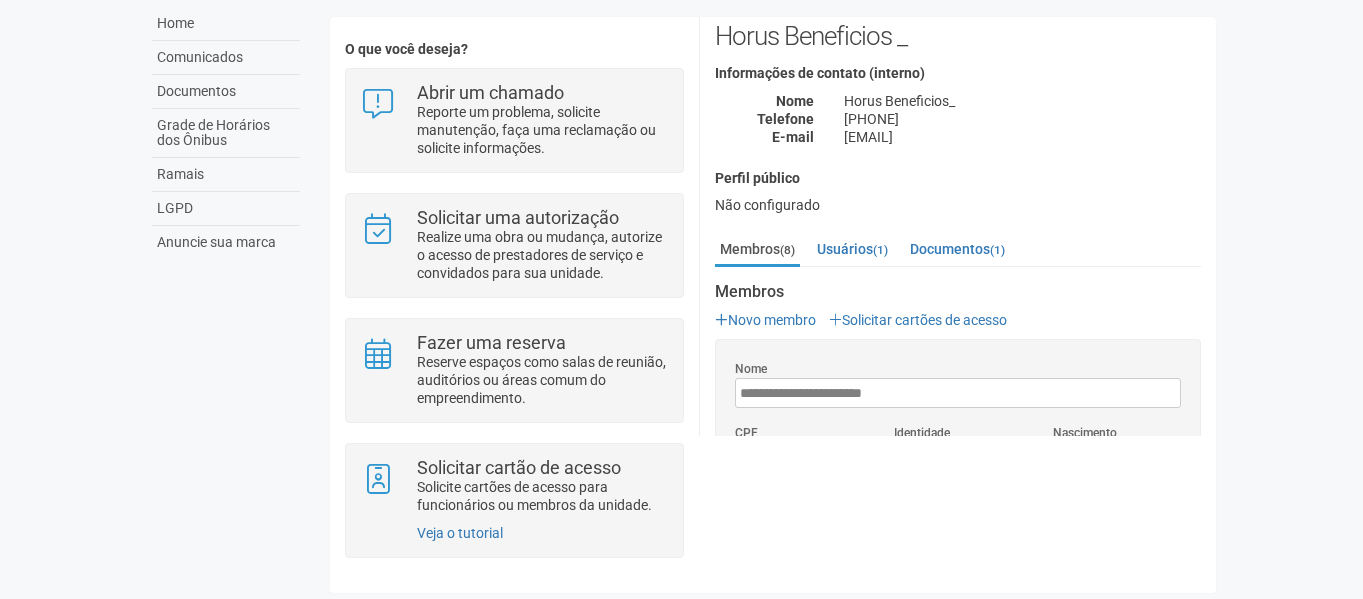 scroll, scrollTop: 341, scrollLeft: 0, axis: vertical 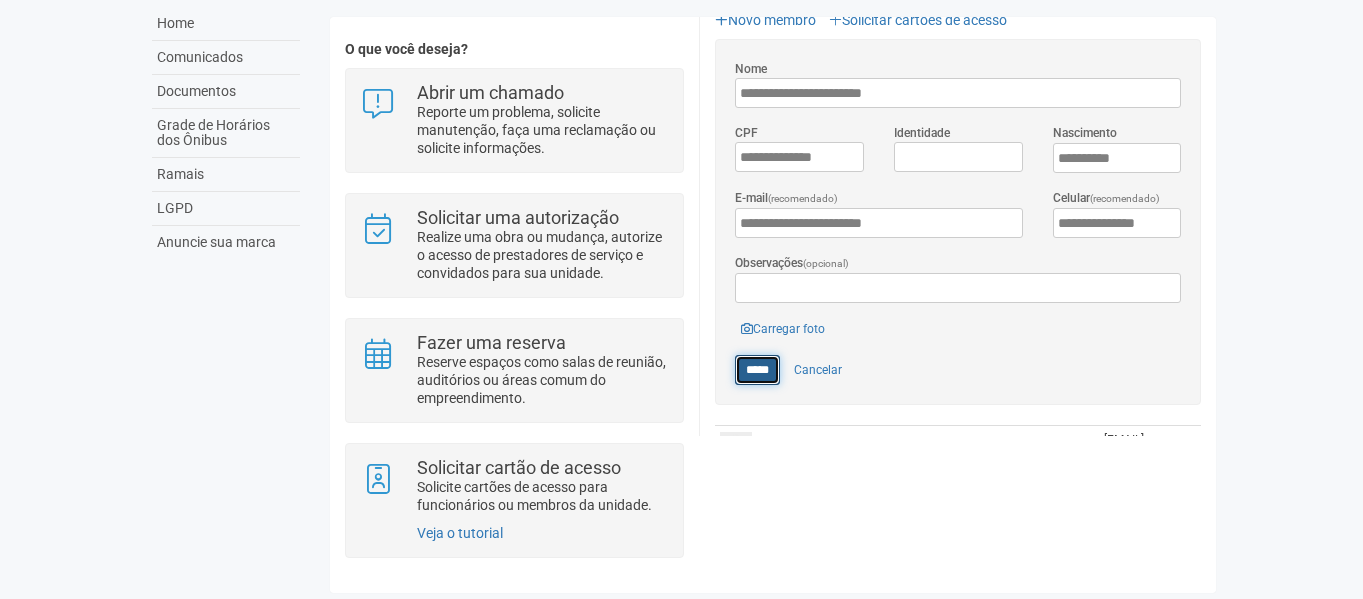 click on "*****" at bounding box center (757, 370) 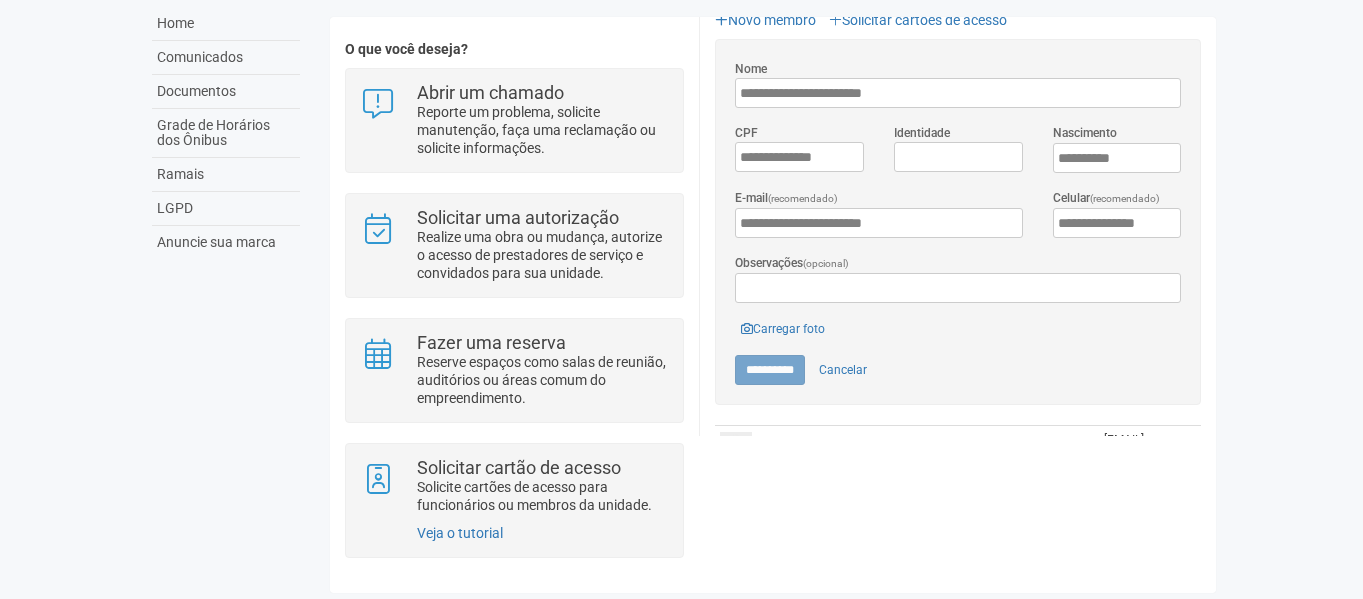 type on "*****" 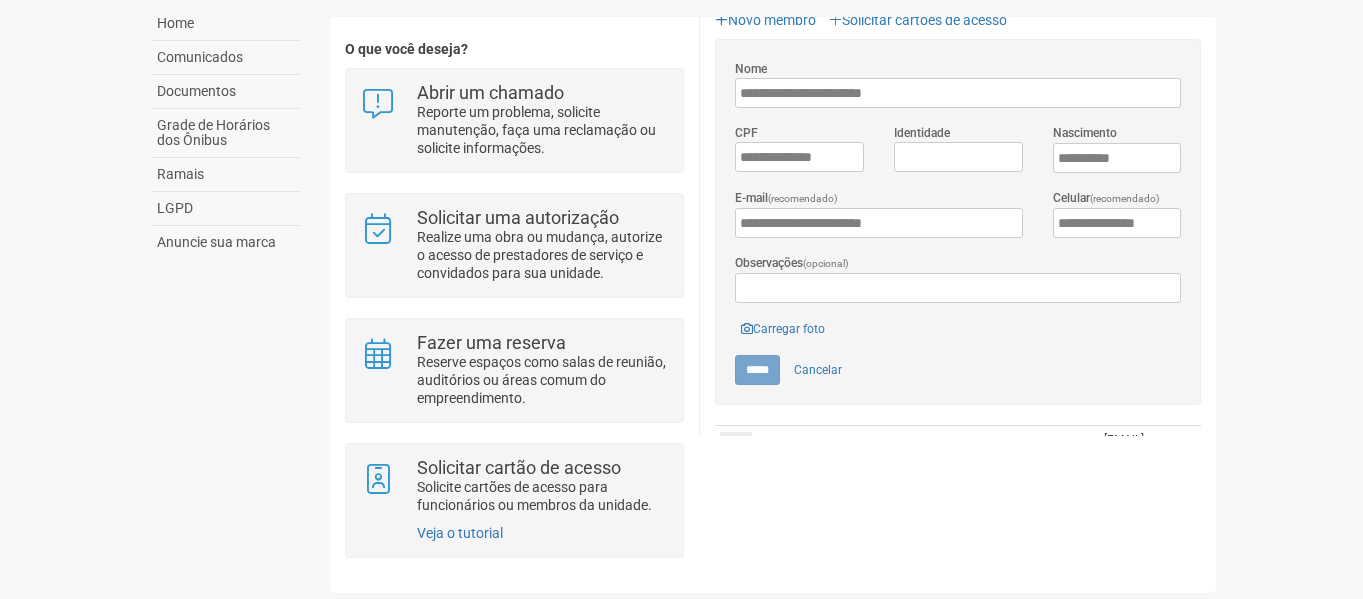 scroll, scrollTop: 0, scrollLeft: 0, axis: both 